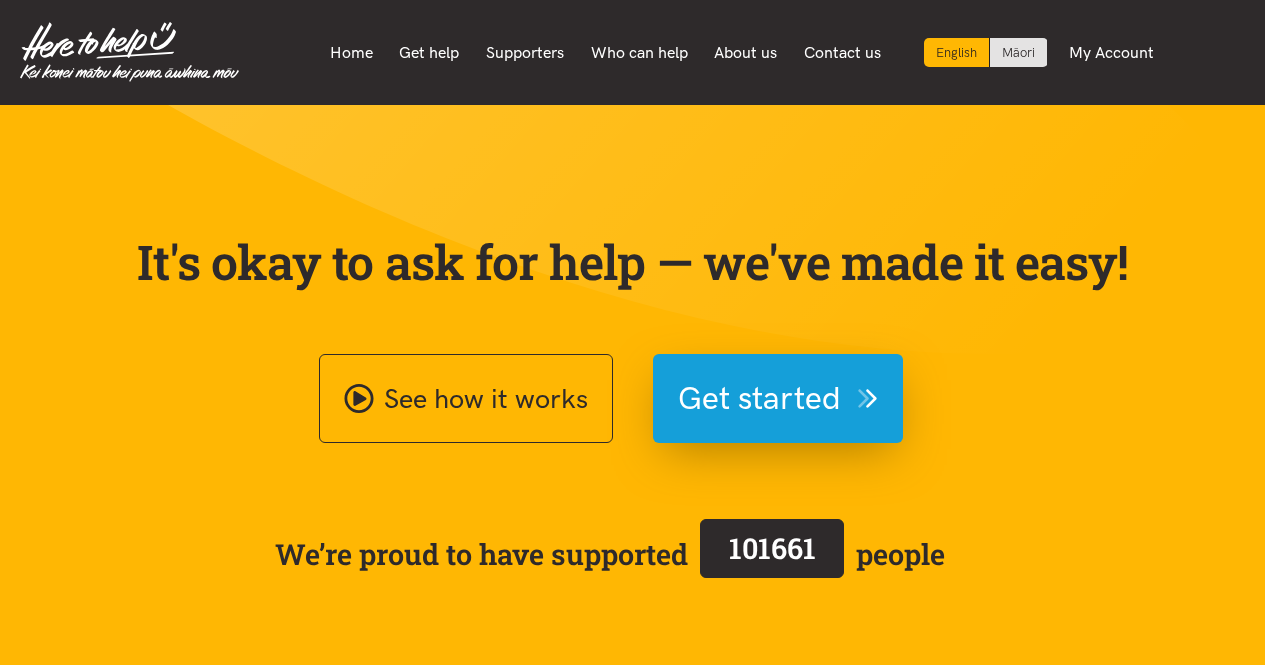 scroll, scrollTop: 0, scrollLeft: 0, axis: both 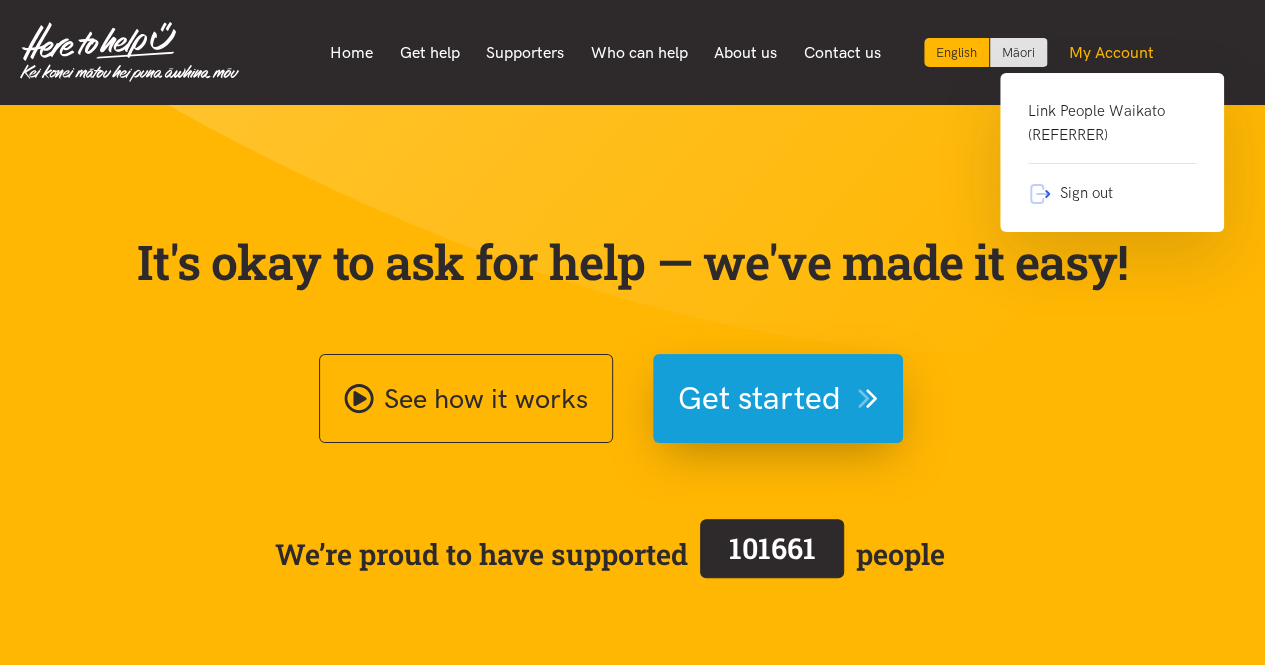 click on "My Account" at bounding box center [1112, 53] 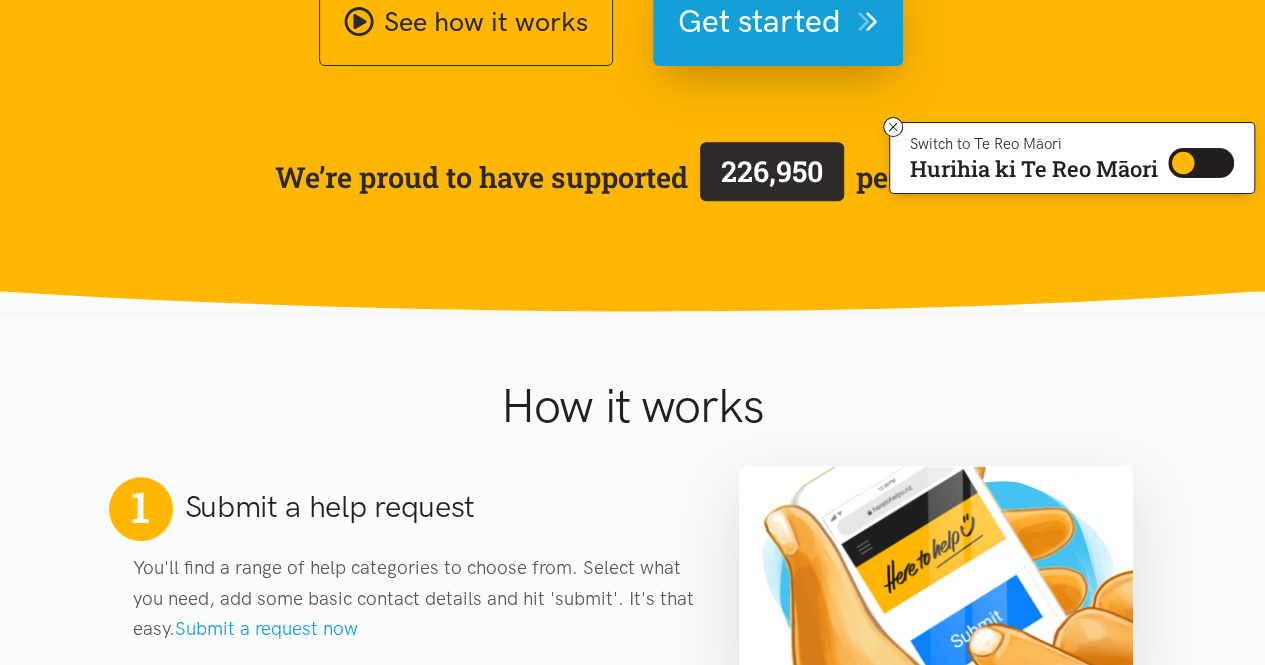 scroll, scrollTop: 0, scrollLeft: 0, axis: both 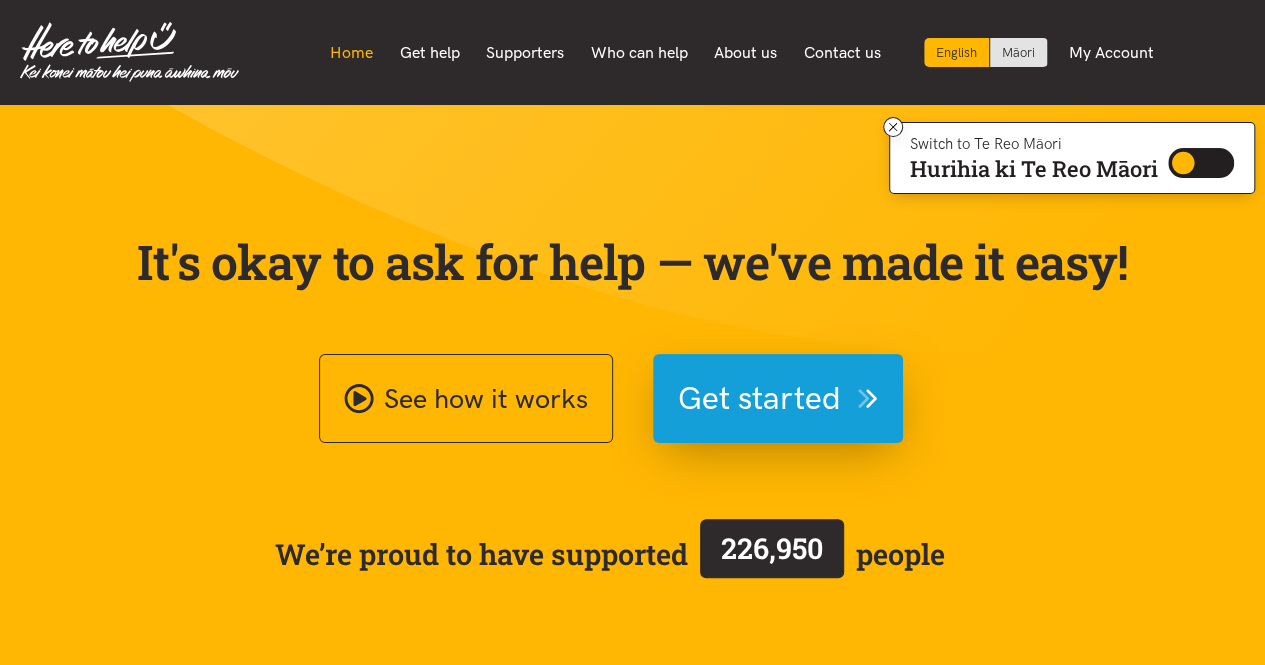 click on "Home" at bounding box center [352, 53] 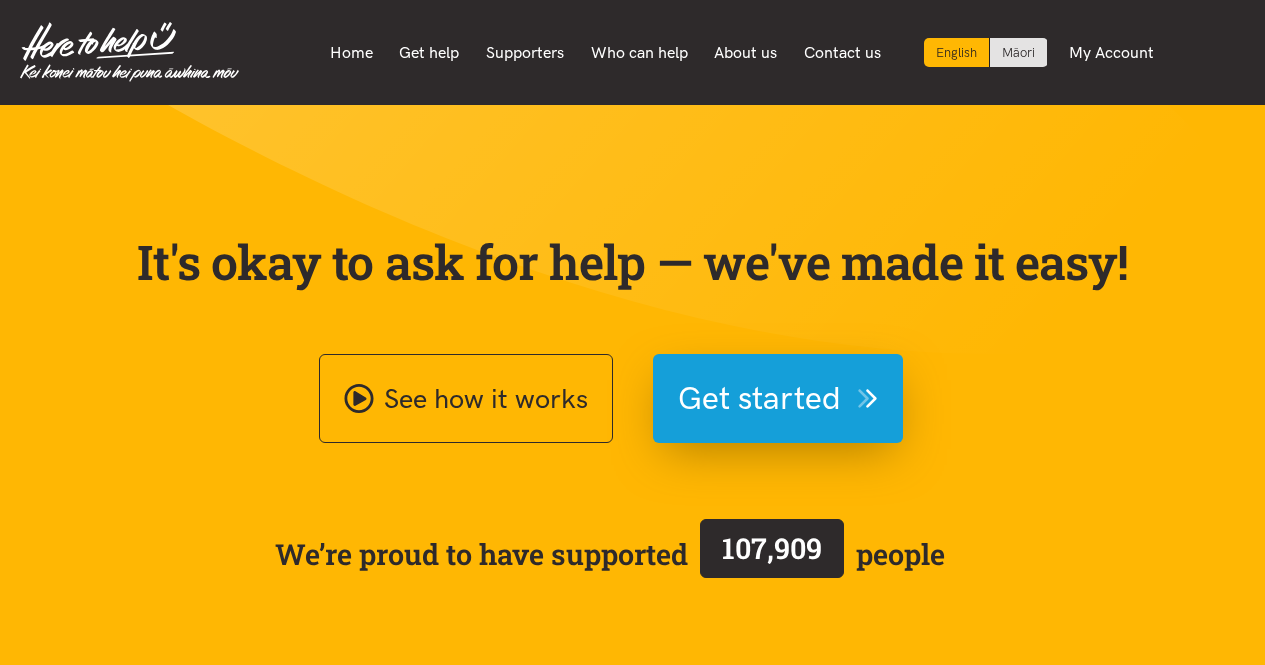 scroll, scrollTop: 0, scrollLeft: 0, axis: both 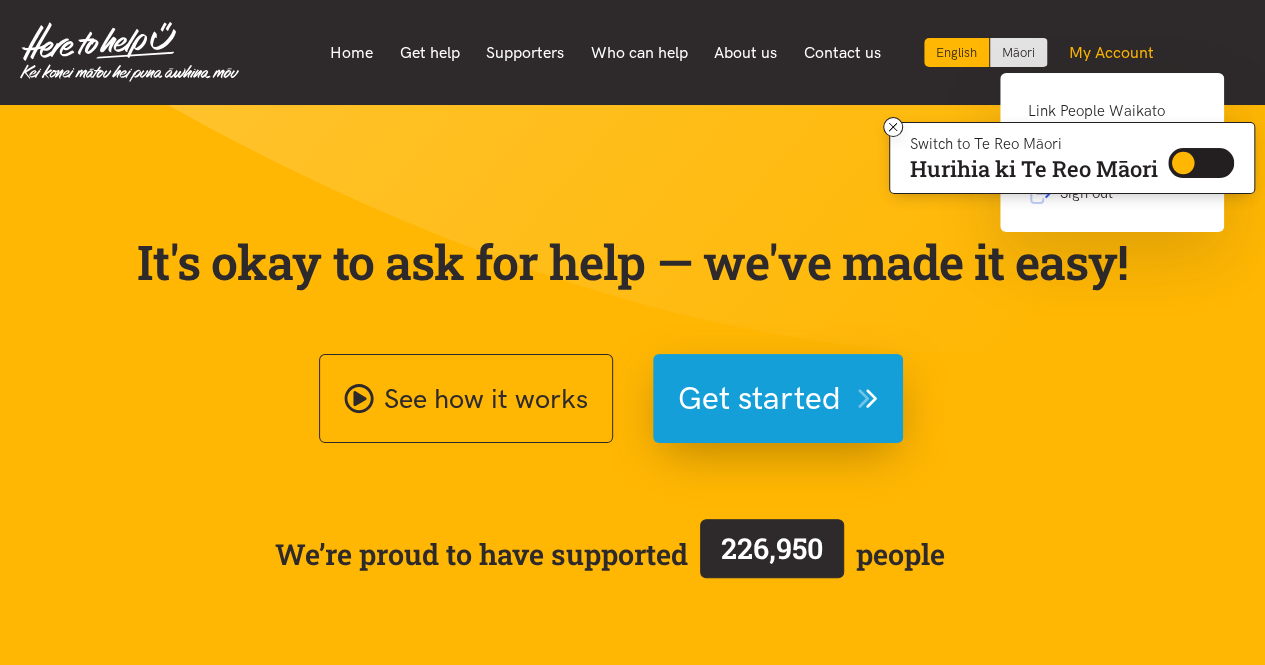 click on "My Account" at bounding box center [1112, 53] 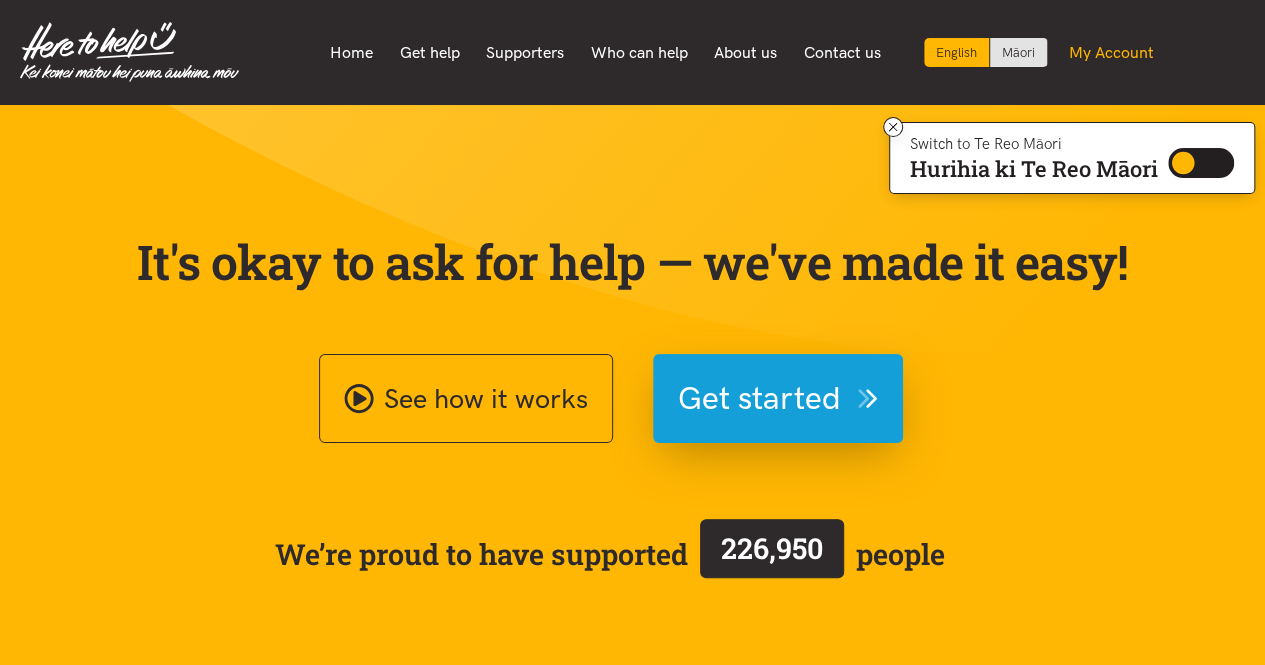 click on "My Account" at bounding box center [1112, 53] 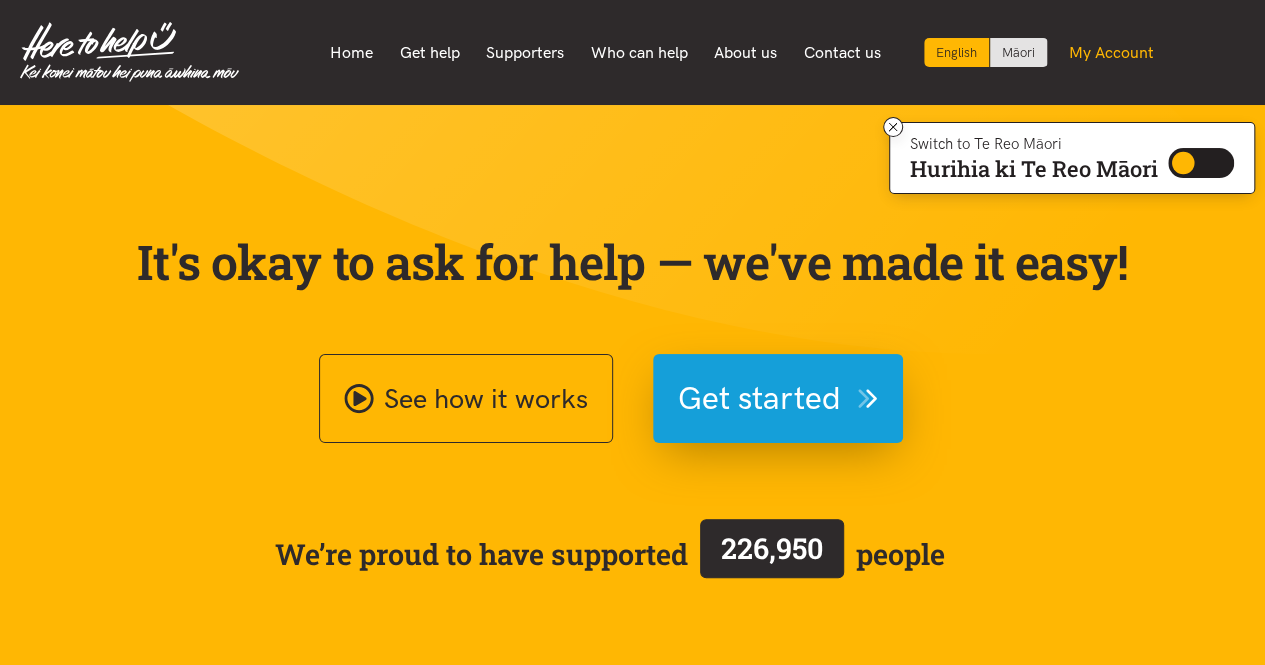 click on "My Account" at bounding box center (1112, 53) 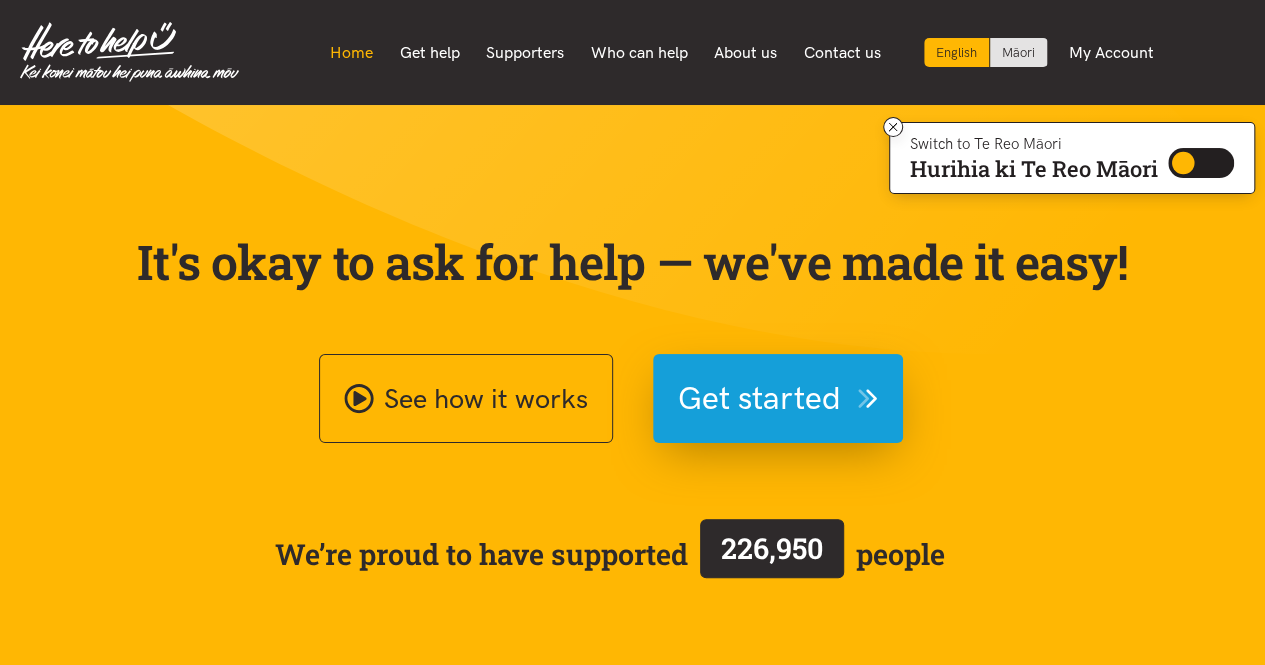 click on "Home" at bounding box center (352, 53) 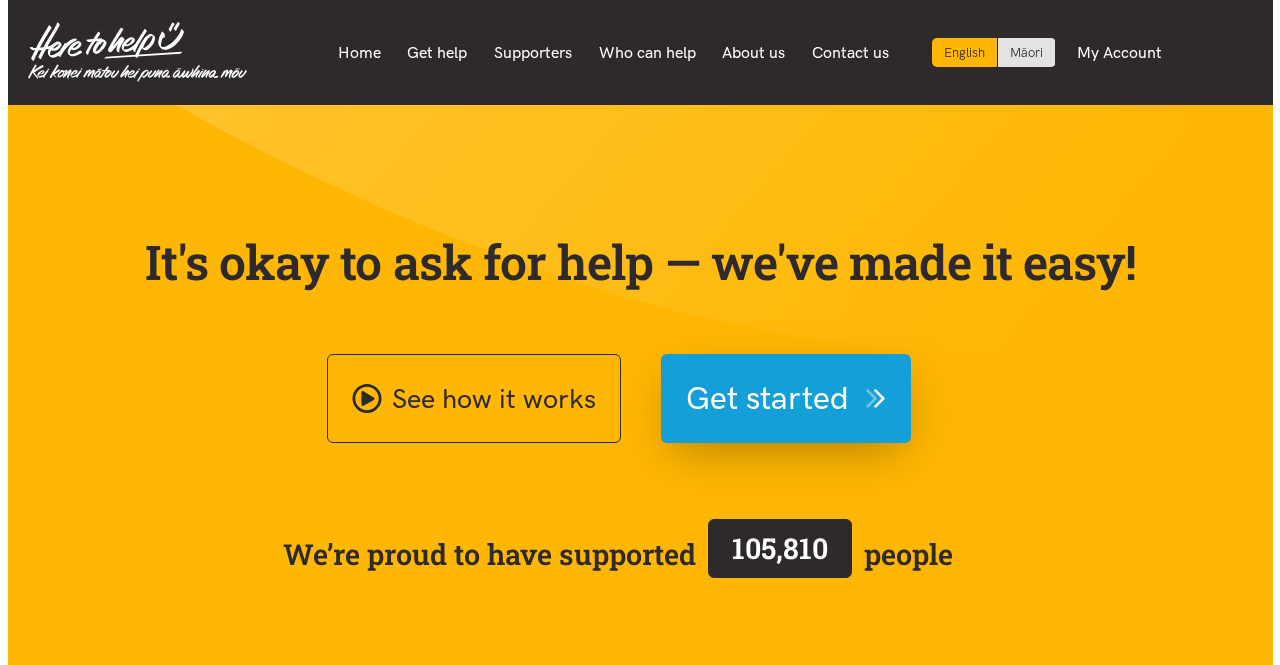 scroll, scrollTop: 0, scrollLeft: 0, axis: both 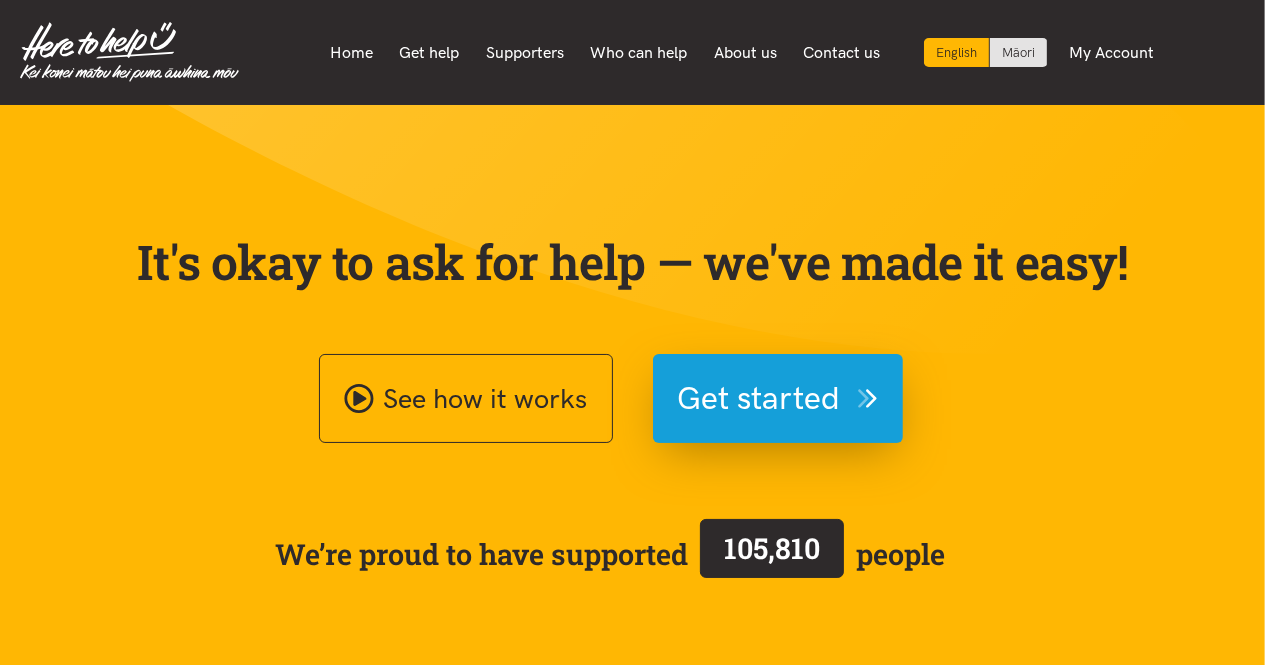 click on "Get help" at bounding box center [429, 53] 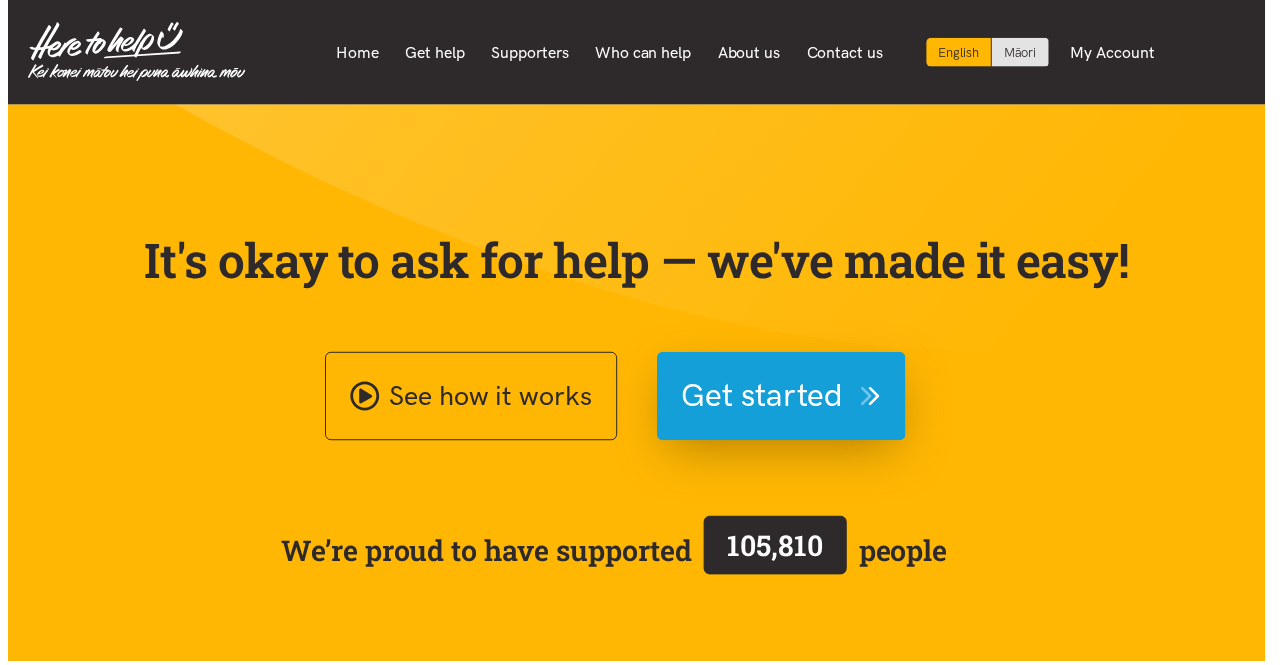 scroll, scrollTop: 0, scrollLeft: 0, axis: both 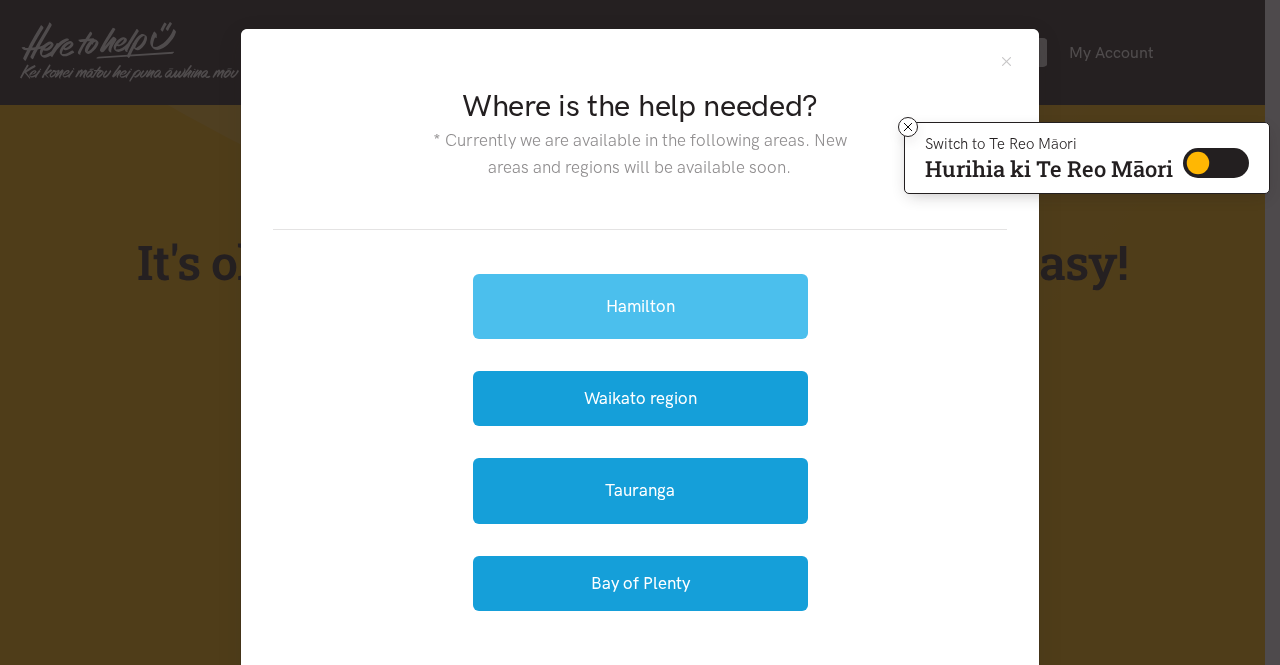 click on "Hamilton" at bounding box center (640, 306) 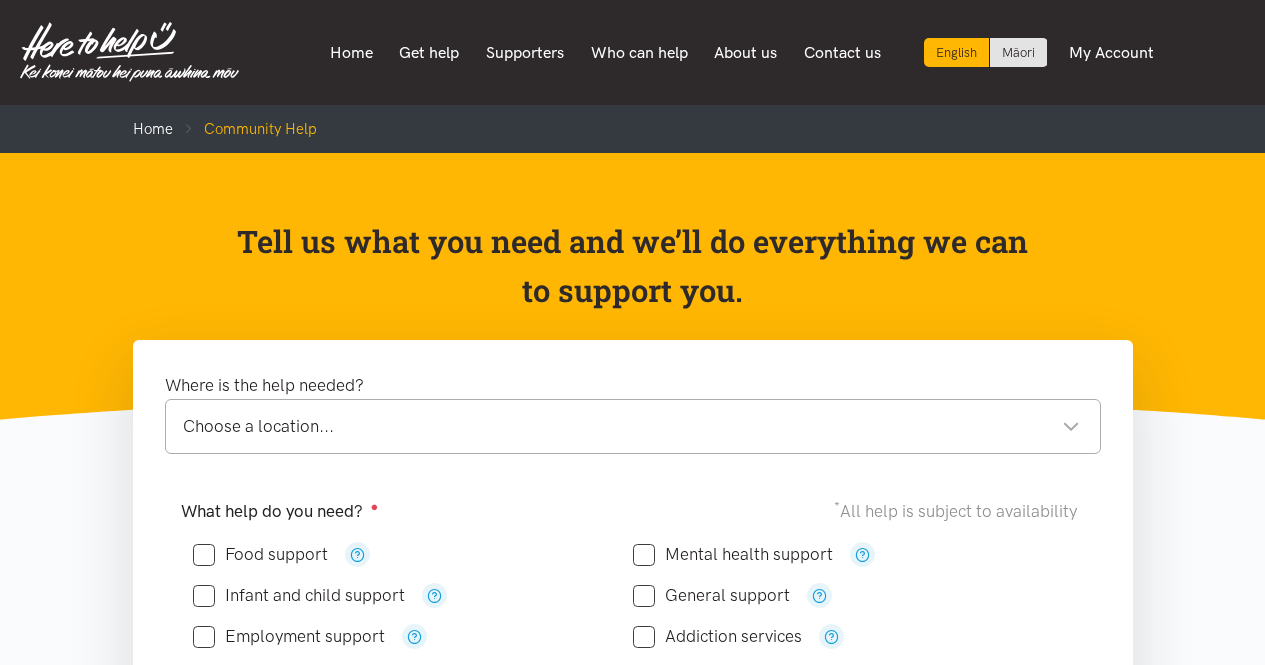 scroll, scrollTop: 0, scrollLeft: 0, axis: both 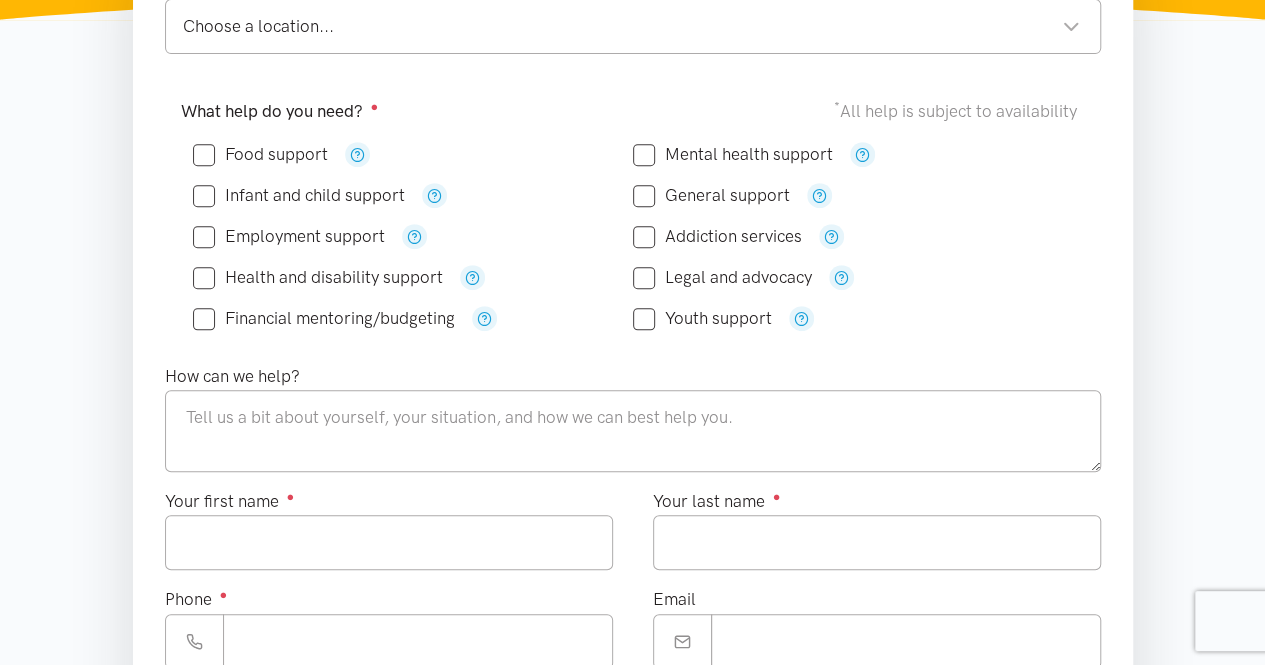 click on "Food support" at bounding box center (260, 154) 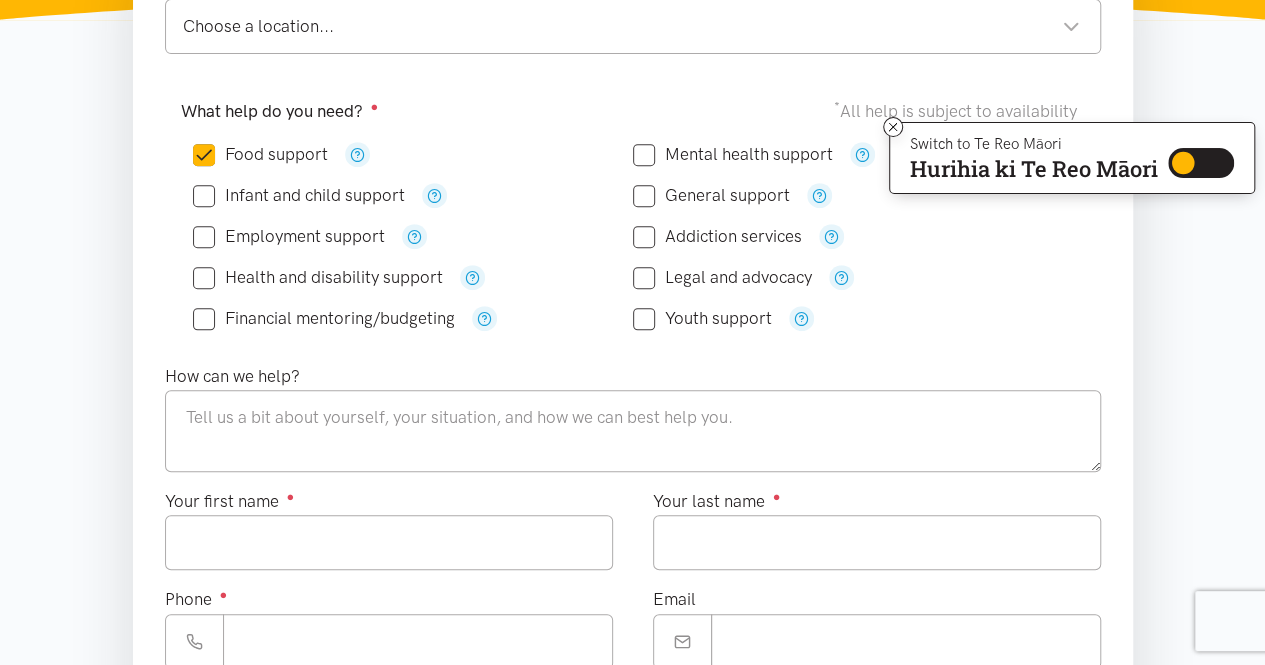 click on "Choose a location... Choose a location..." at bounding box center (633, 26) 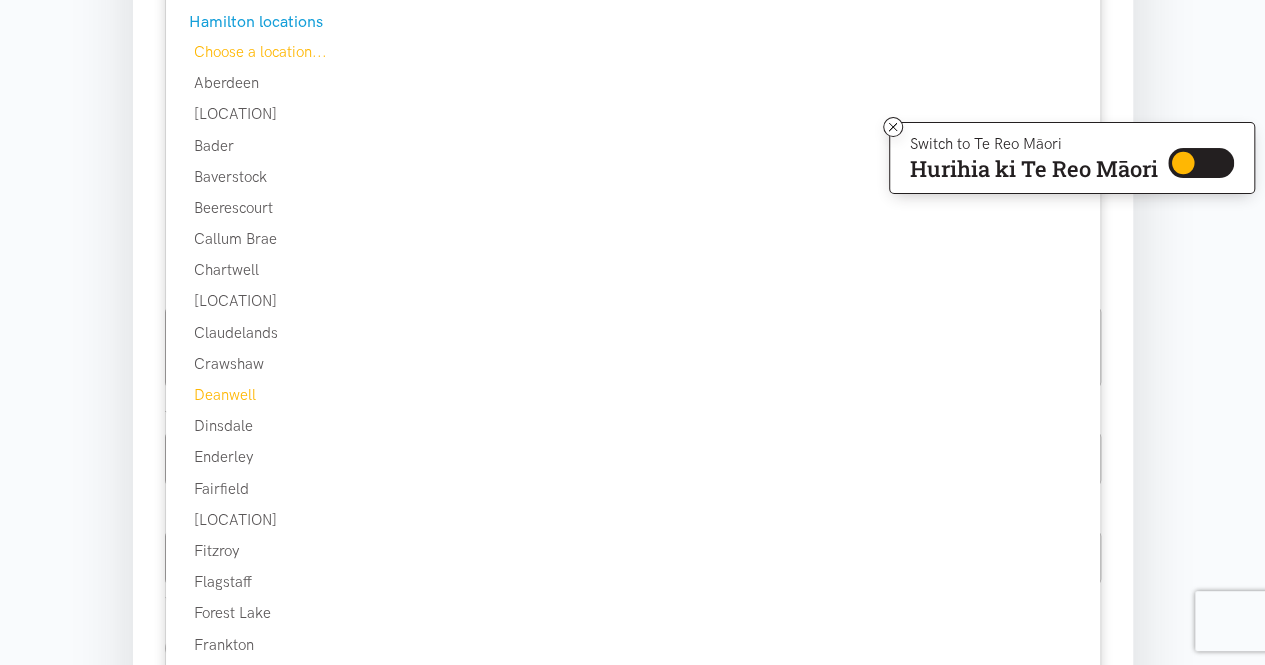 scroll, scrollTop: 599, scrollLeft: 0, axis: vertical 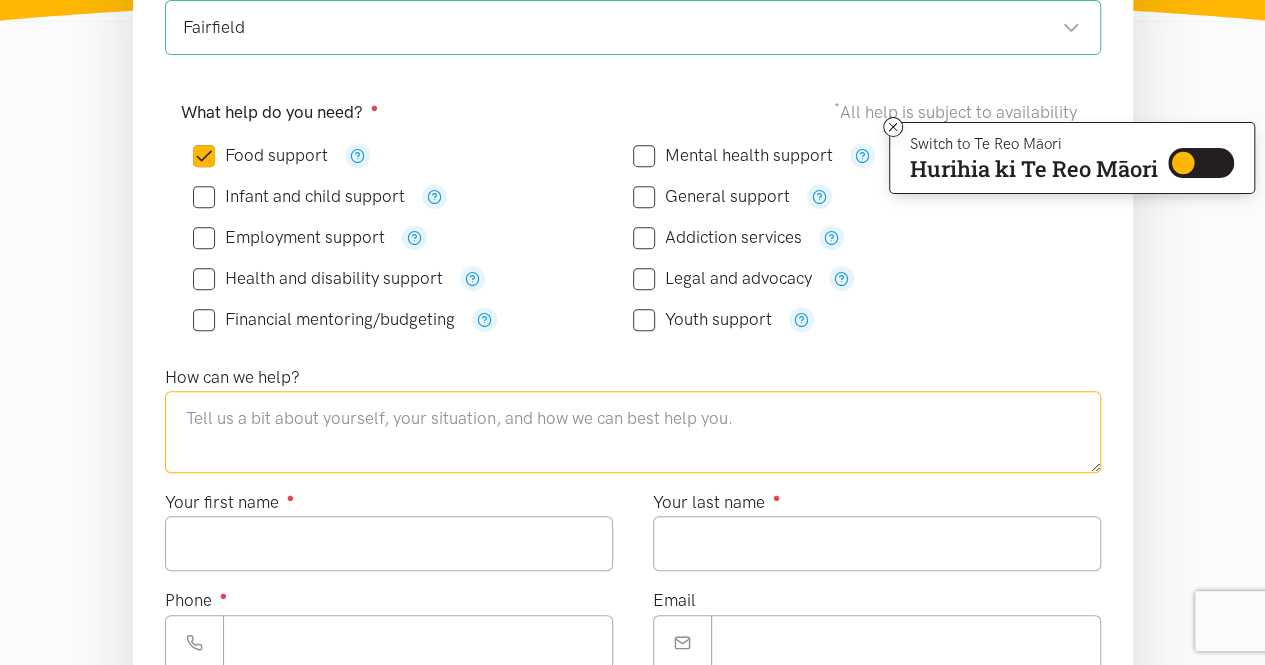 click at bounding box center [633, 432] 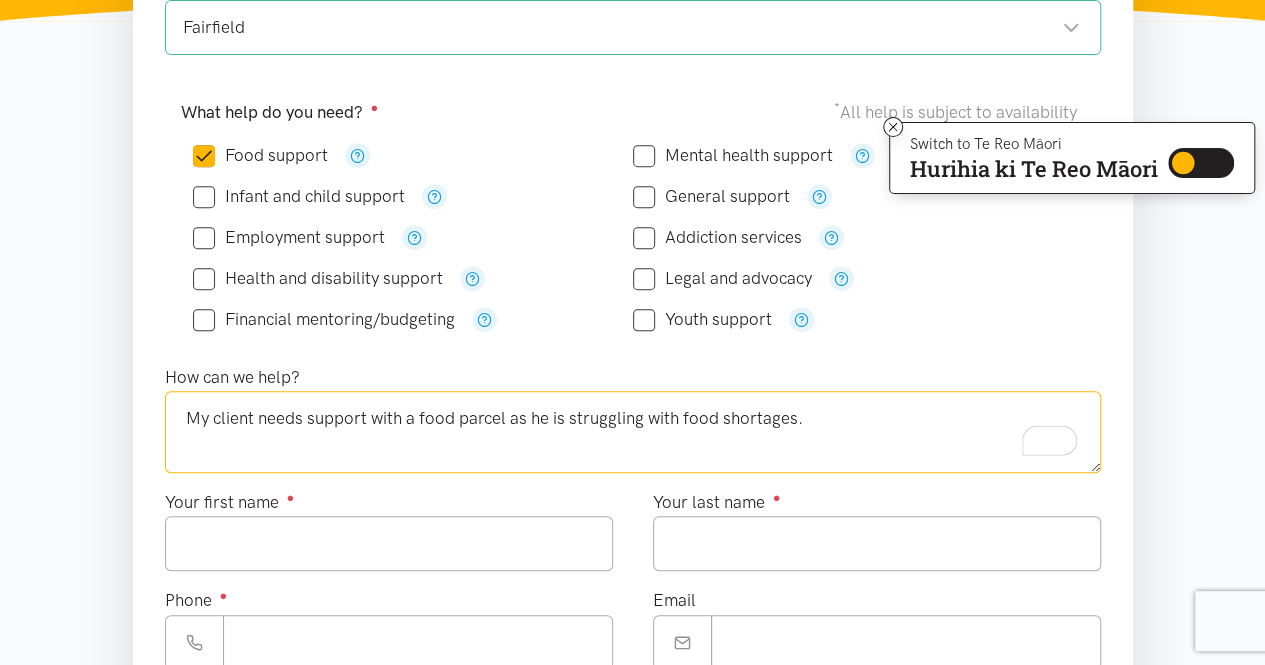 click on "My client needs support with a food parcel as he is struggling with food shortages." at bounding box center [633, 432] 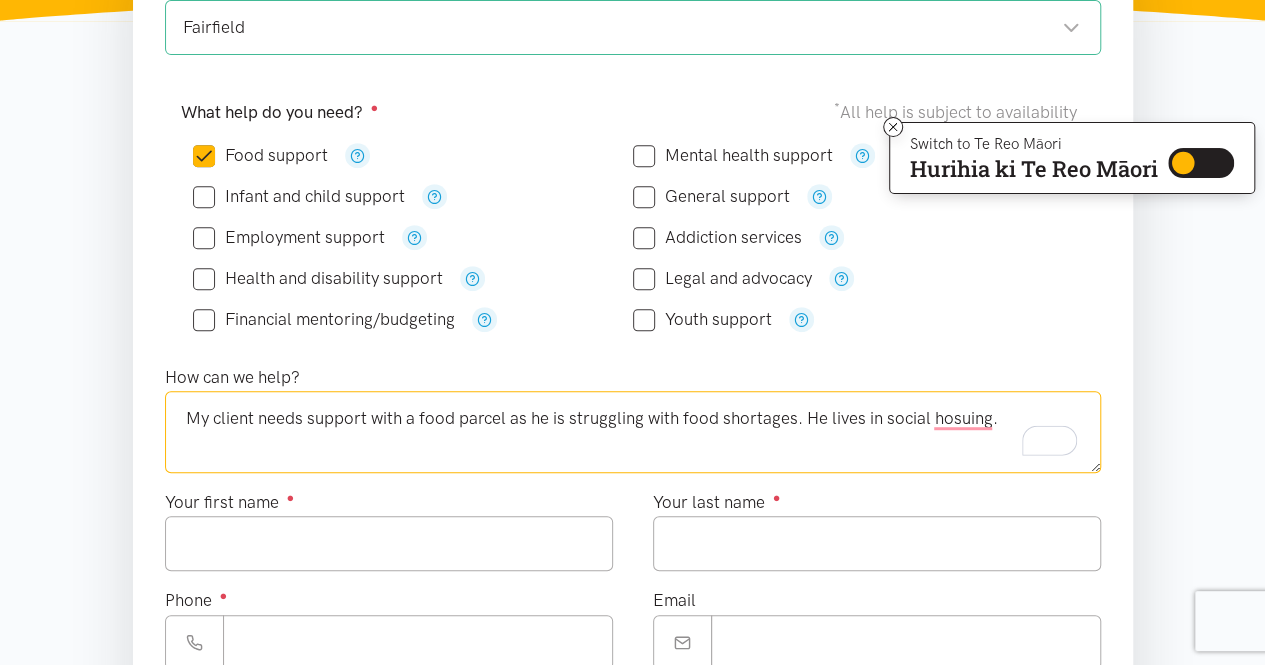 type on "My client needs support with a food parcel as he is struggling with food shortages. He lives in social hosuing." 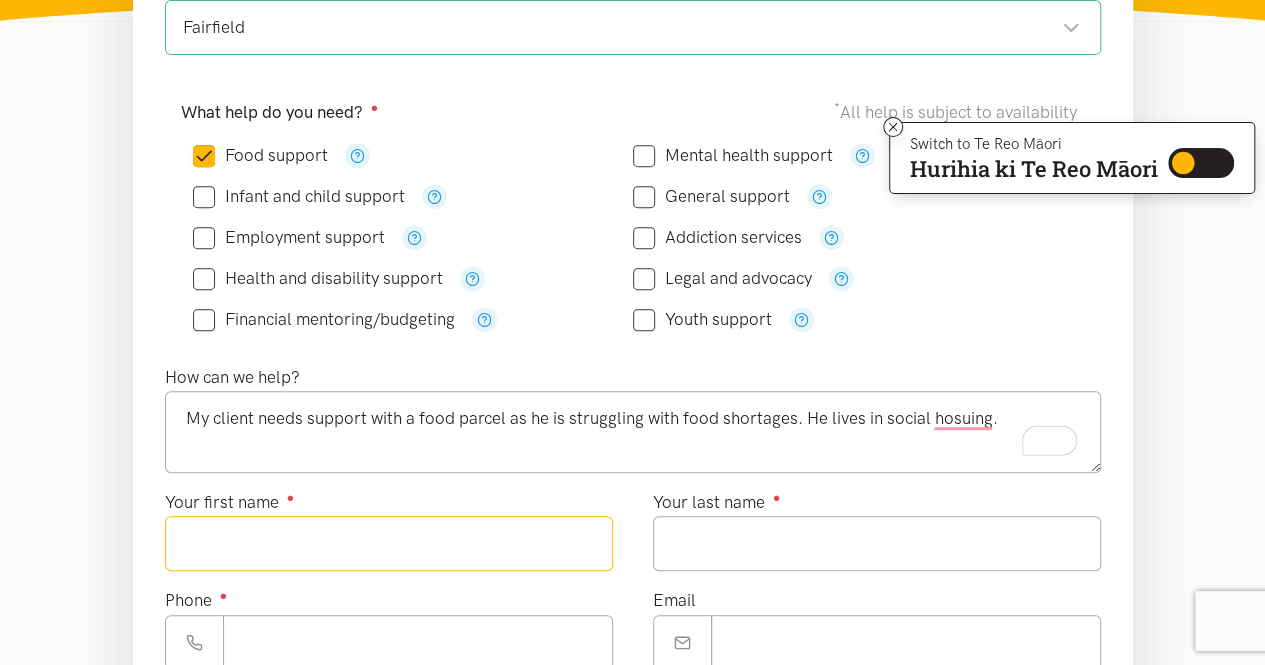click on "Your first name ●" at bounding box center [389, 543] 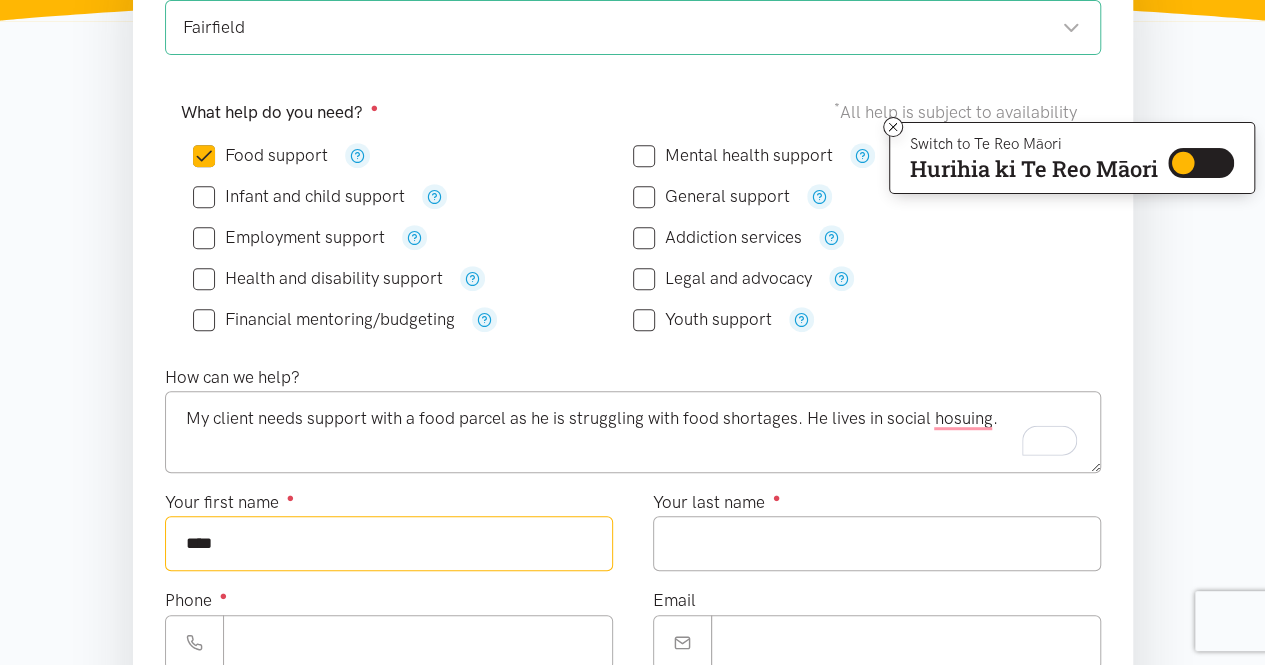 type on "****" 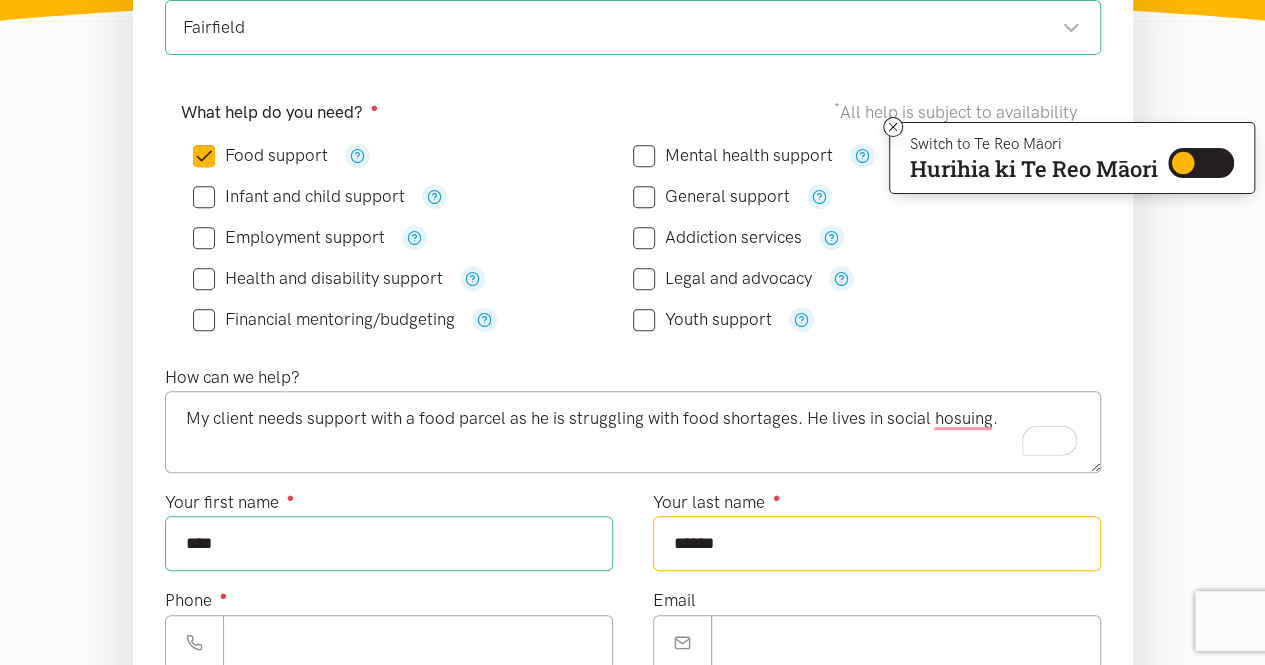 type on "******" 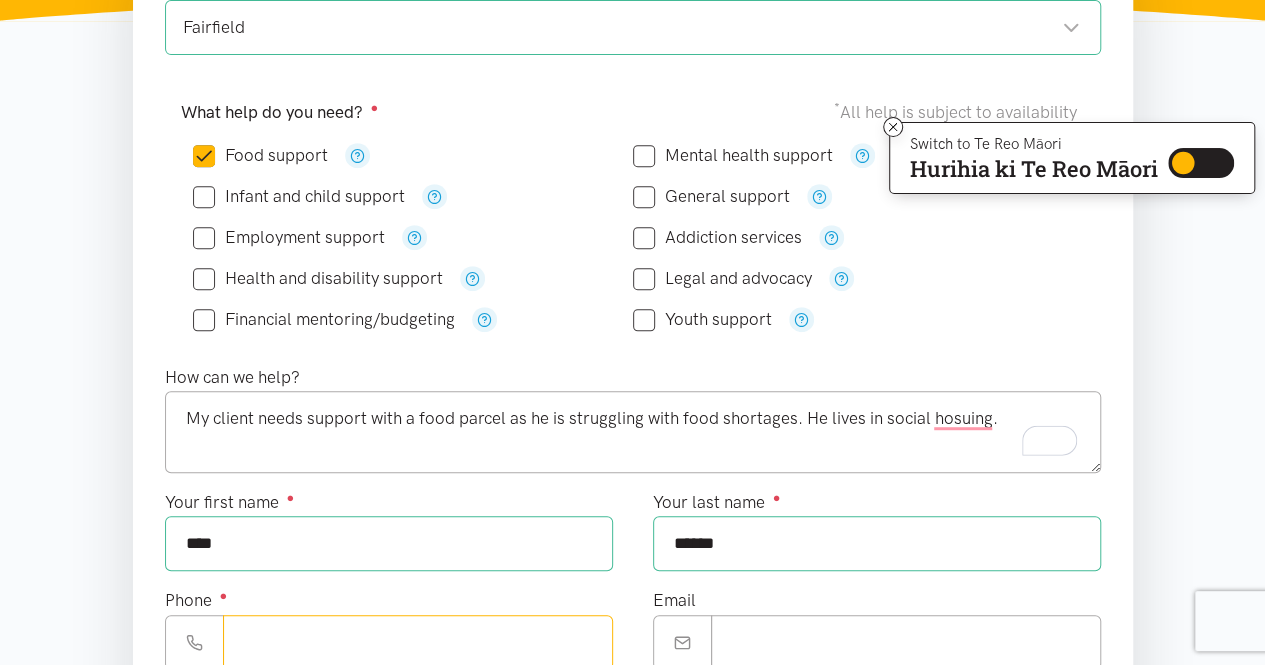 click on "Phone ●" at bounding box center (418, 642) 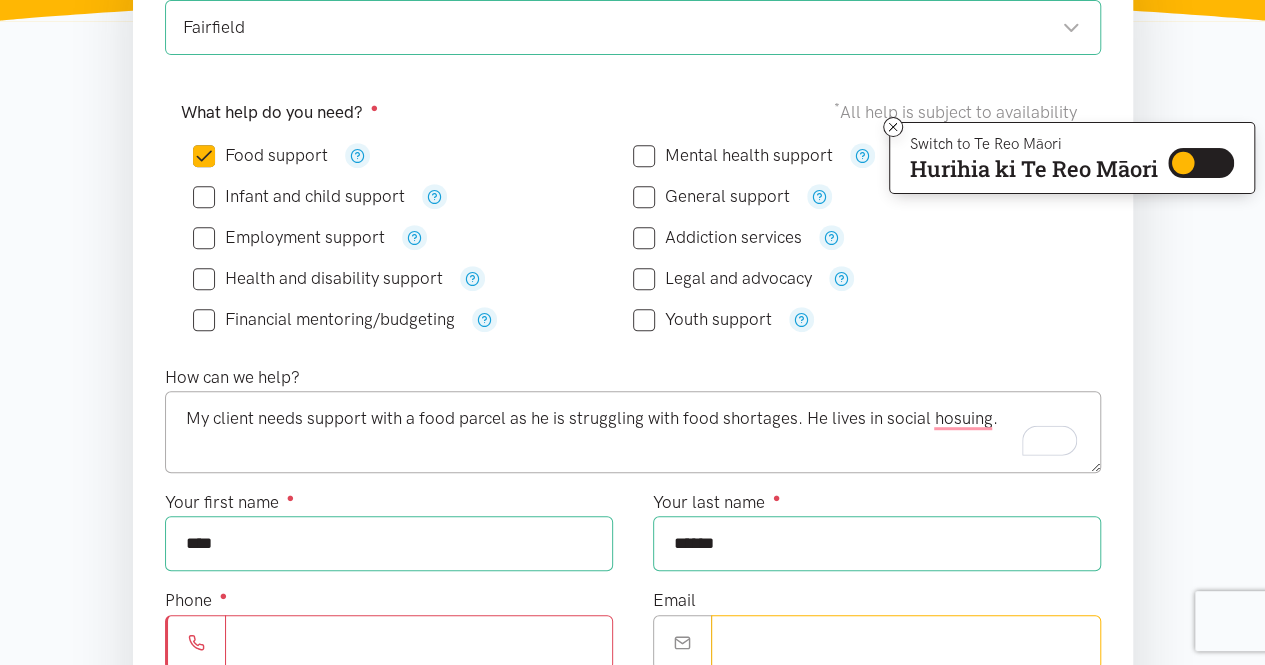click on "Email" at bounding box center [906, 642] 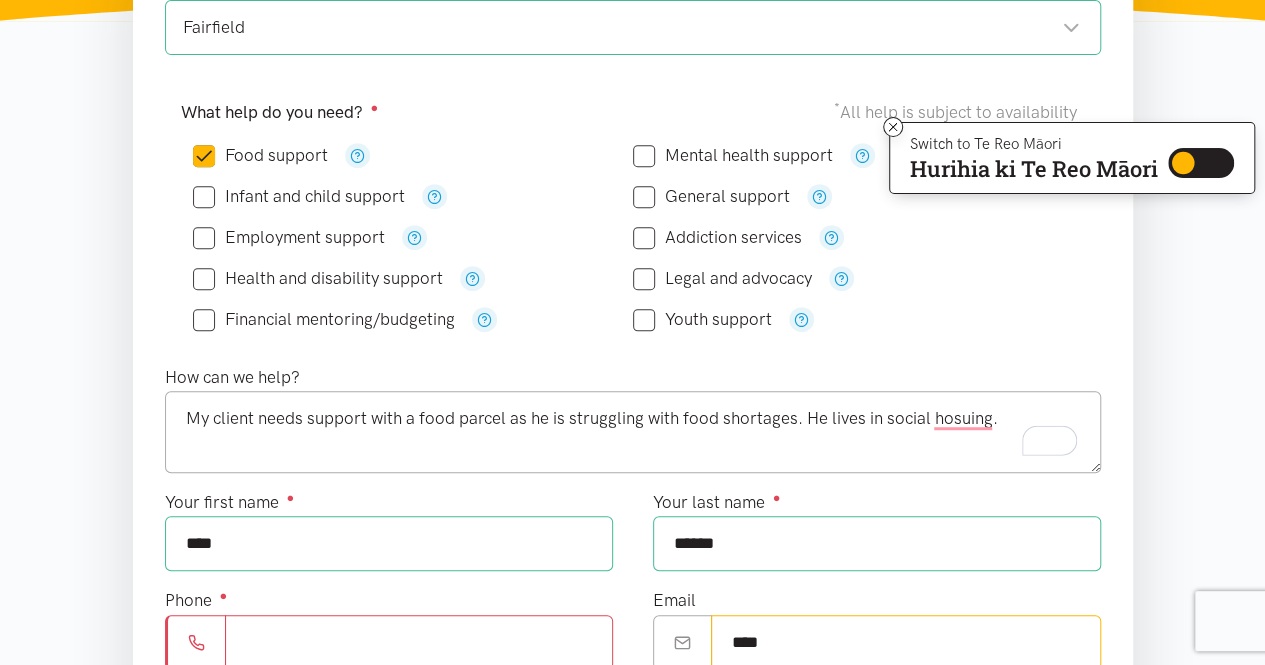 type on "**********" 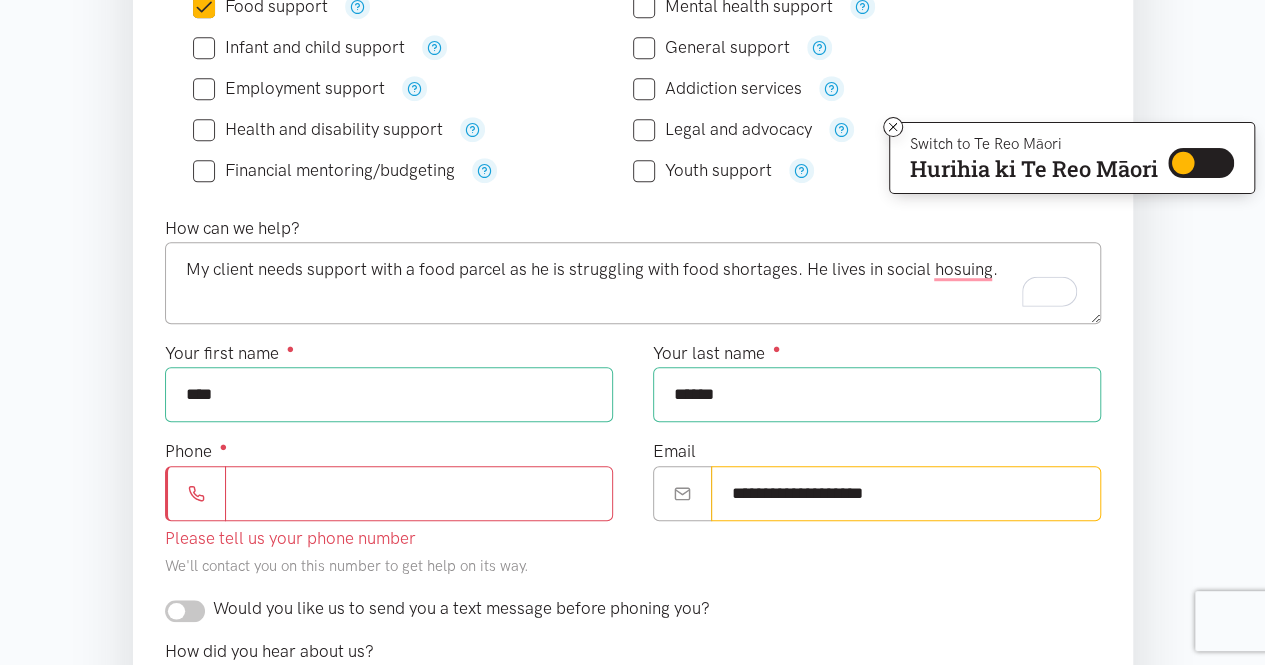 scroll, scrollTop: 699, scrollLeft: 0, axis: vertical 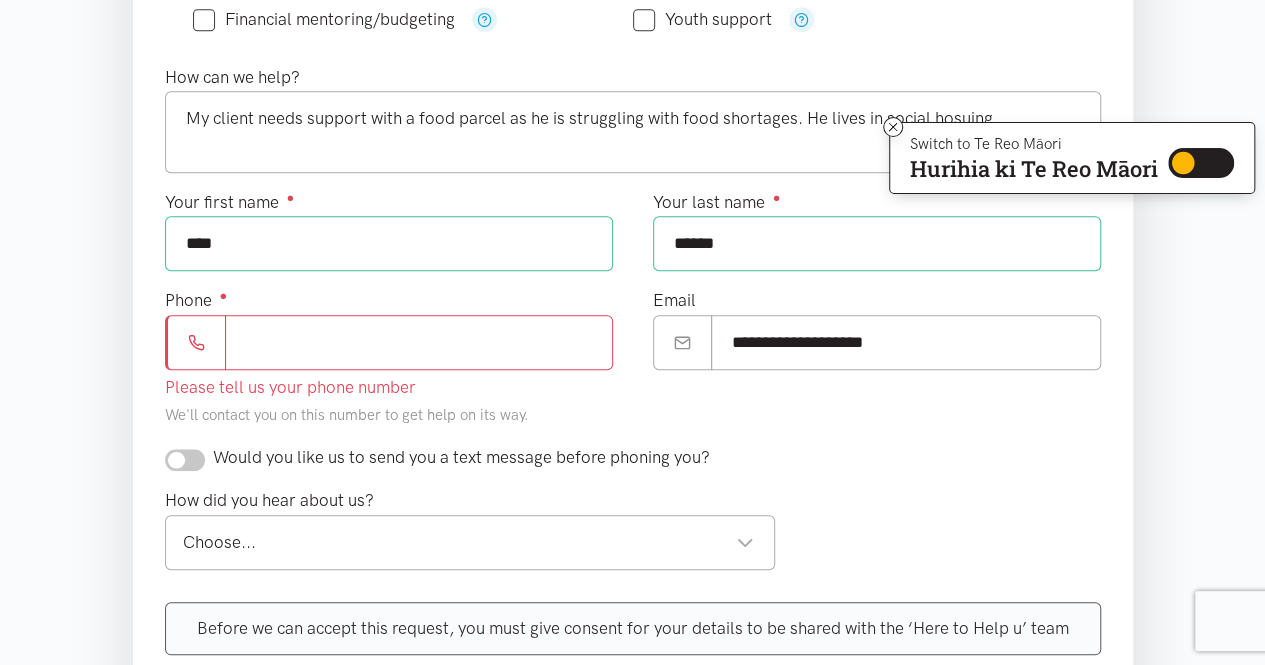 click on "Phone ●" at bounding box center [419, 342] 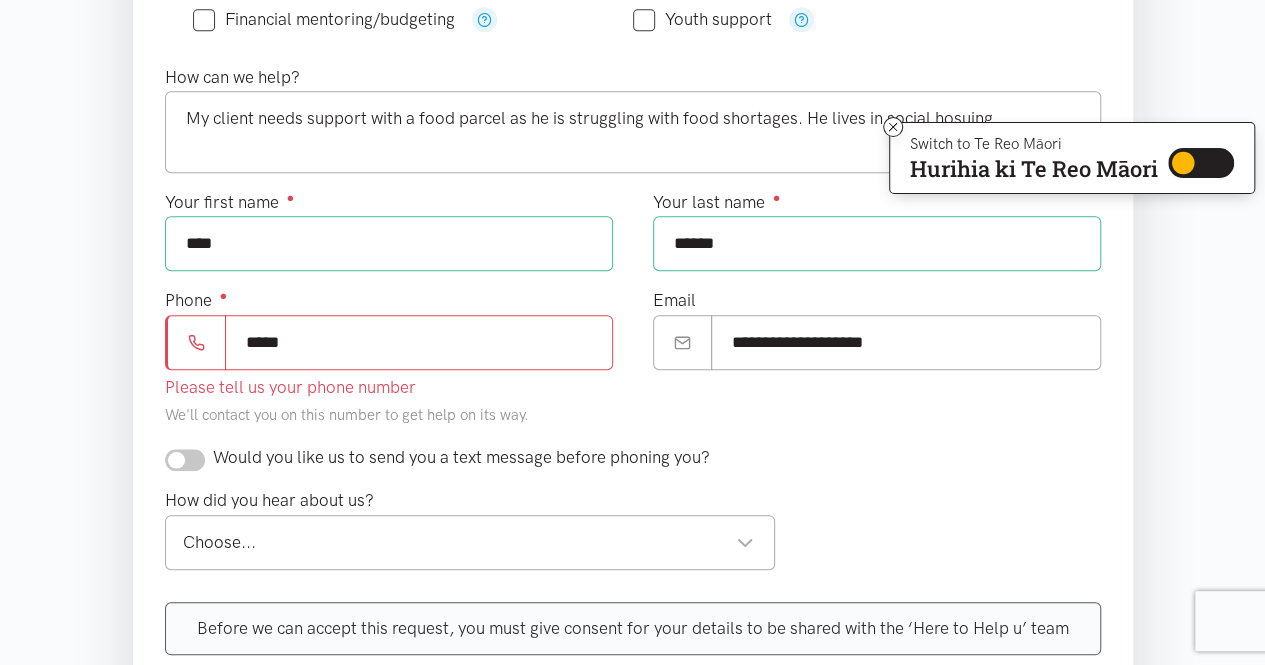 type on "**********" 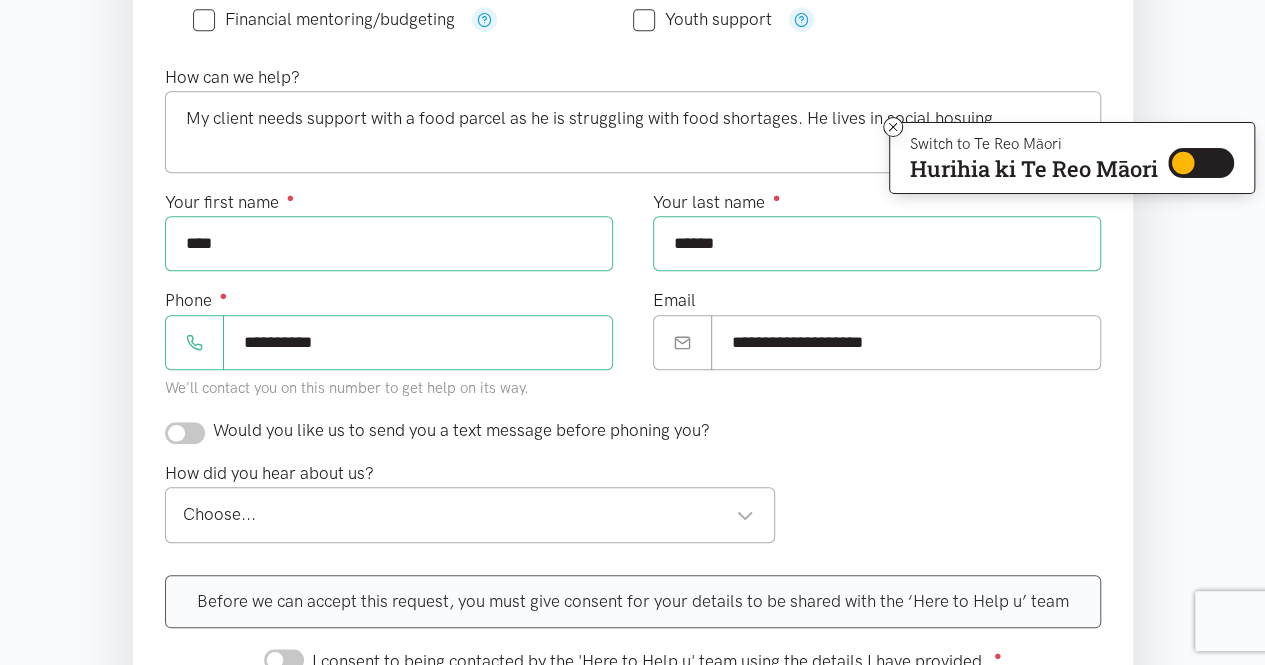 scroll, scrollTop: 899, scrollLeft: 0, axis: vertical 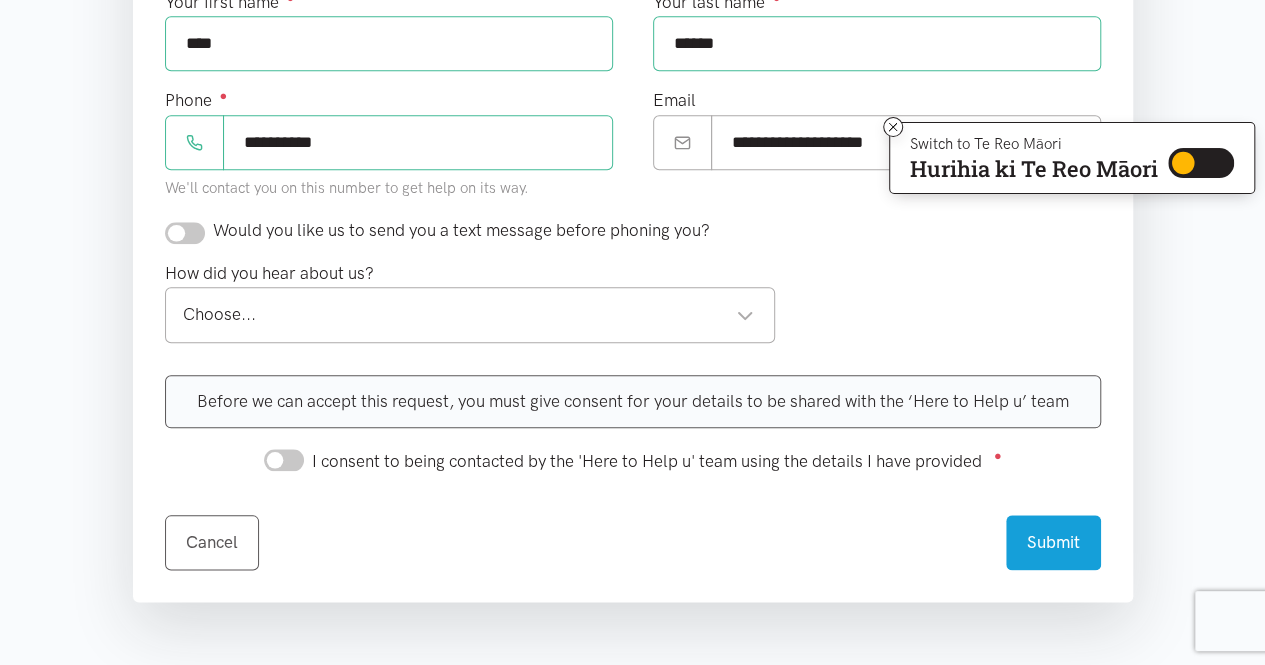 click on "Choose..." at bounding box center (469, 314) 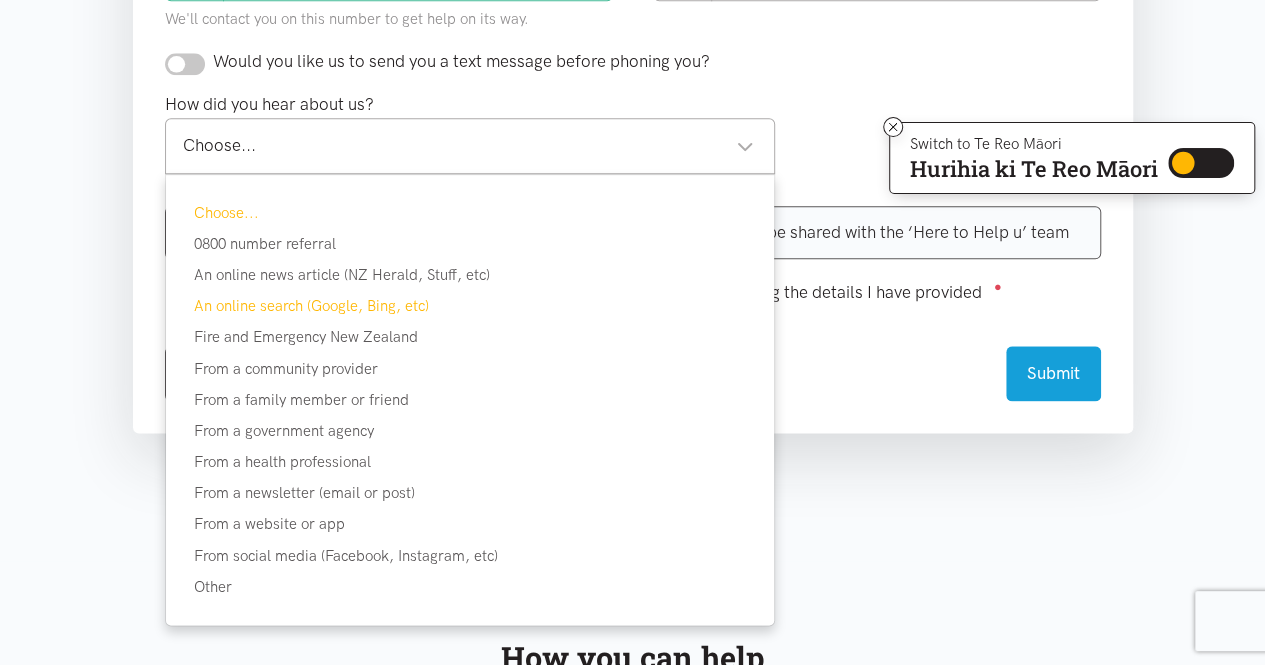 scroll, scrollTop: 1099, scrollLeft: 0, axis: vertical 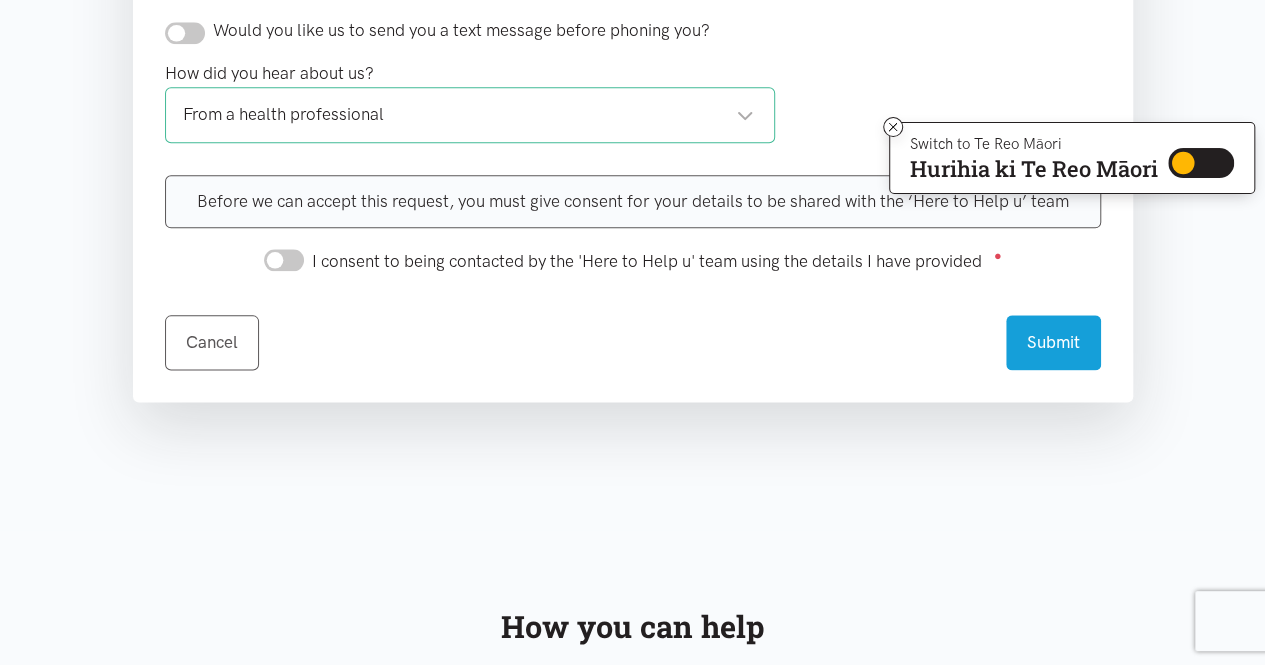 click on "I consent to being contacted by the 'Here to Help u' team using the details I have provided
●" at bounding box center (284, 260) 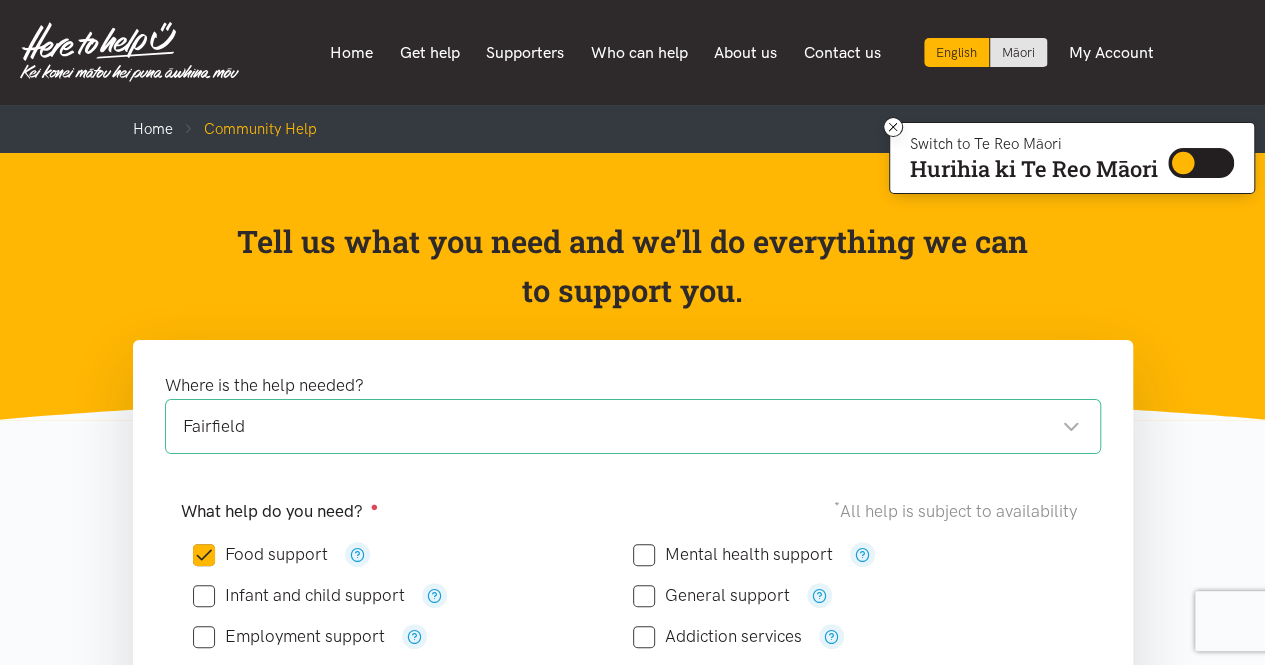 scroll, scrollTop: 800, scrollLeft: 0, axis: vertical 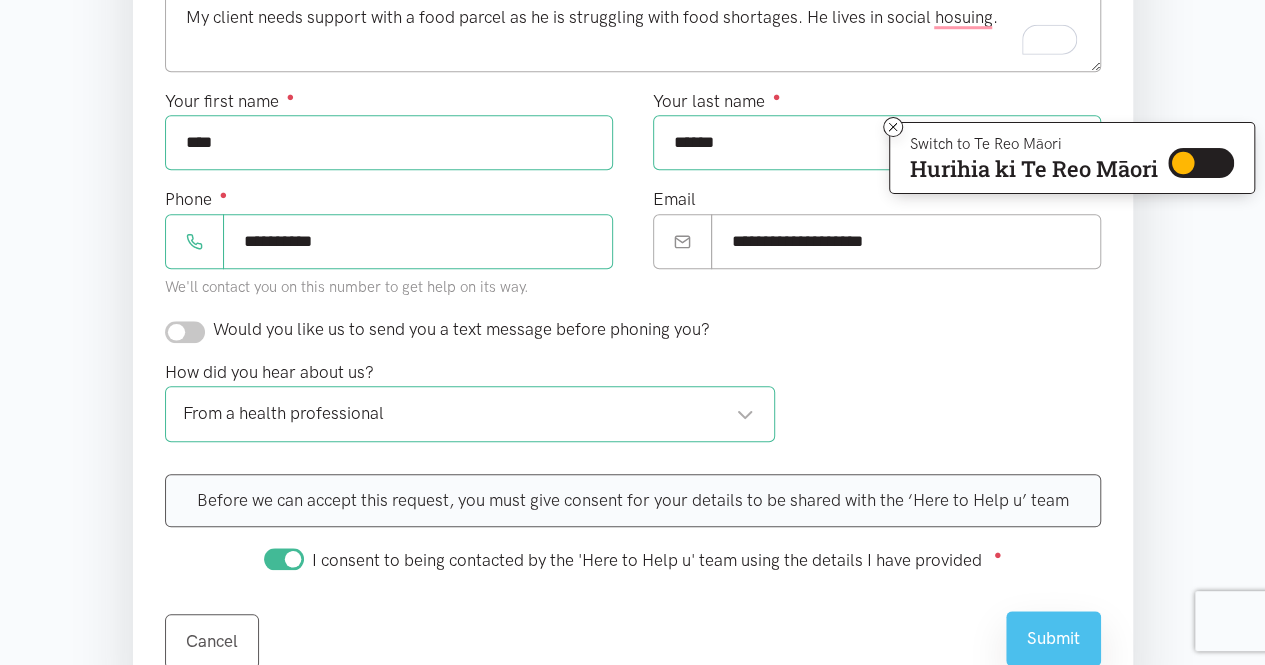 click on "Submit" at bounding box center [1053, 638] 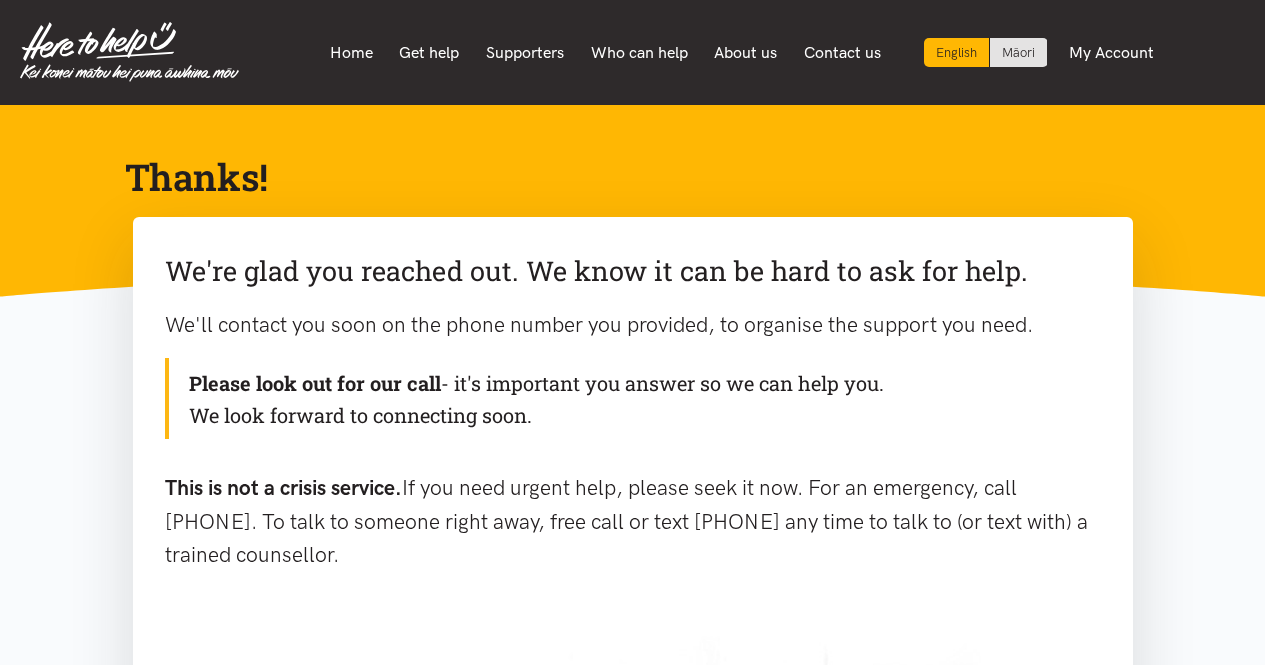scroll, scrollTop: 0, scrollLeft: 0, axis: both 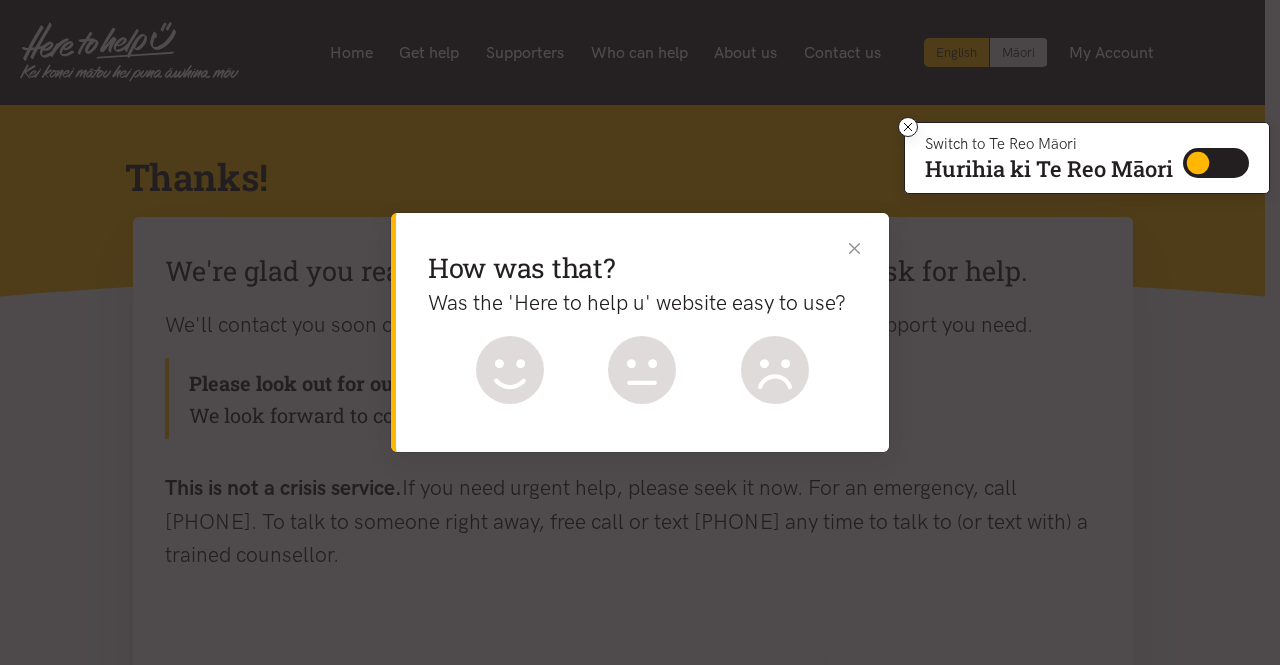 click at bounding box center (854, 247) 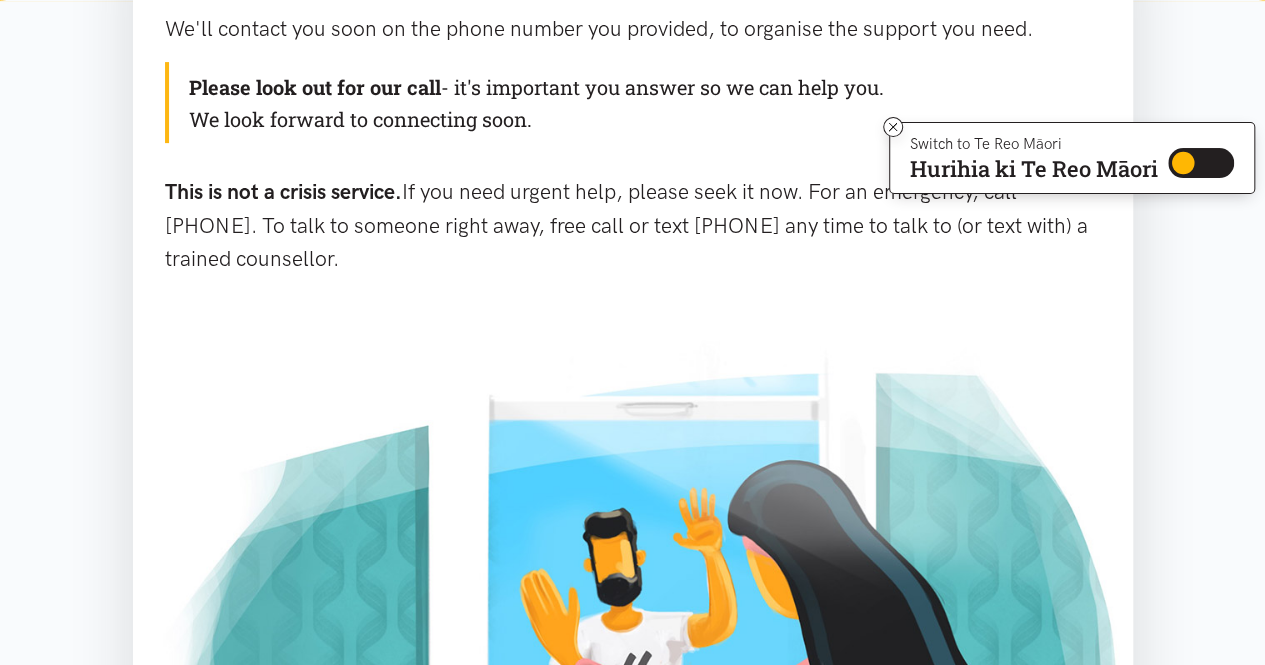 scroll, scrollTop: 162, scrollLeft: 0, axis: vertical 